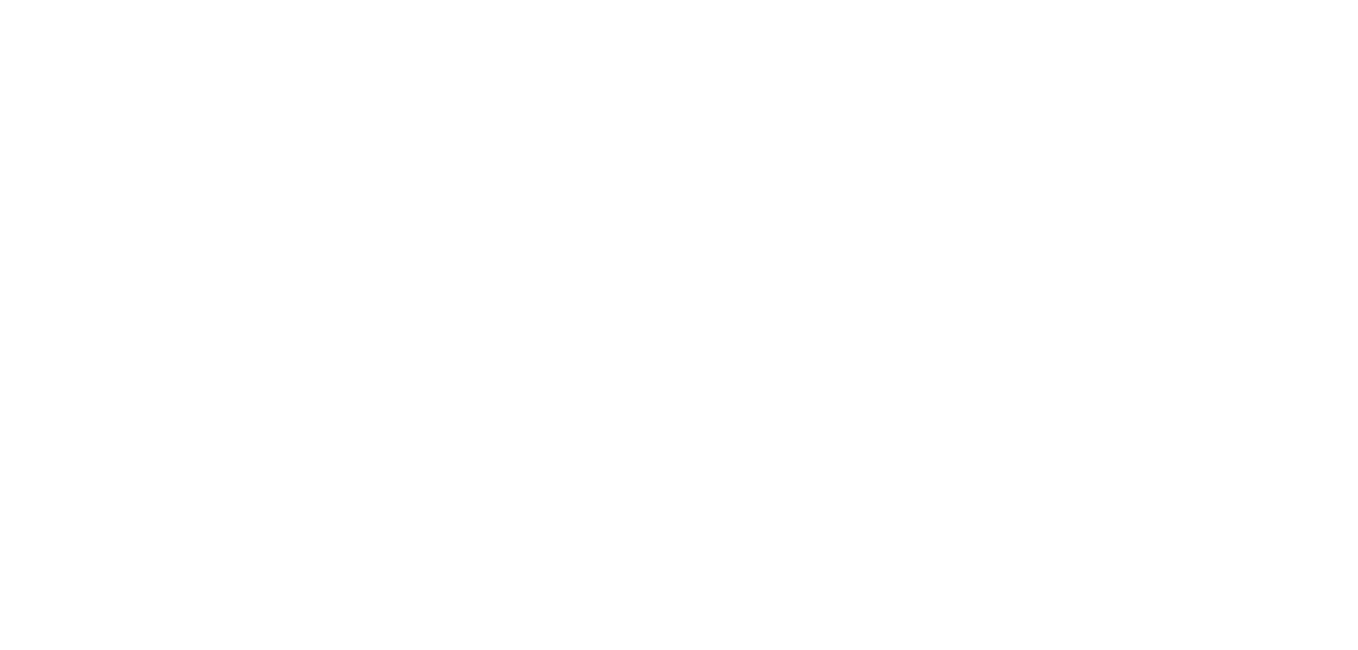 scroll, scrollTop: 0, scrollLeft: 0, axis: both 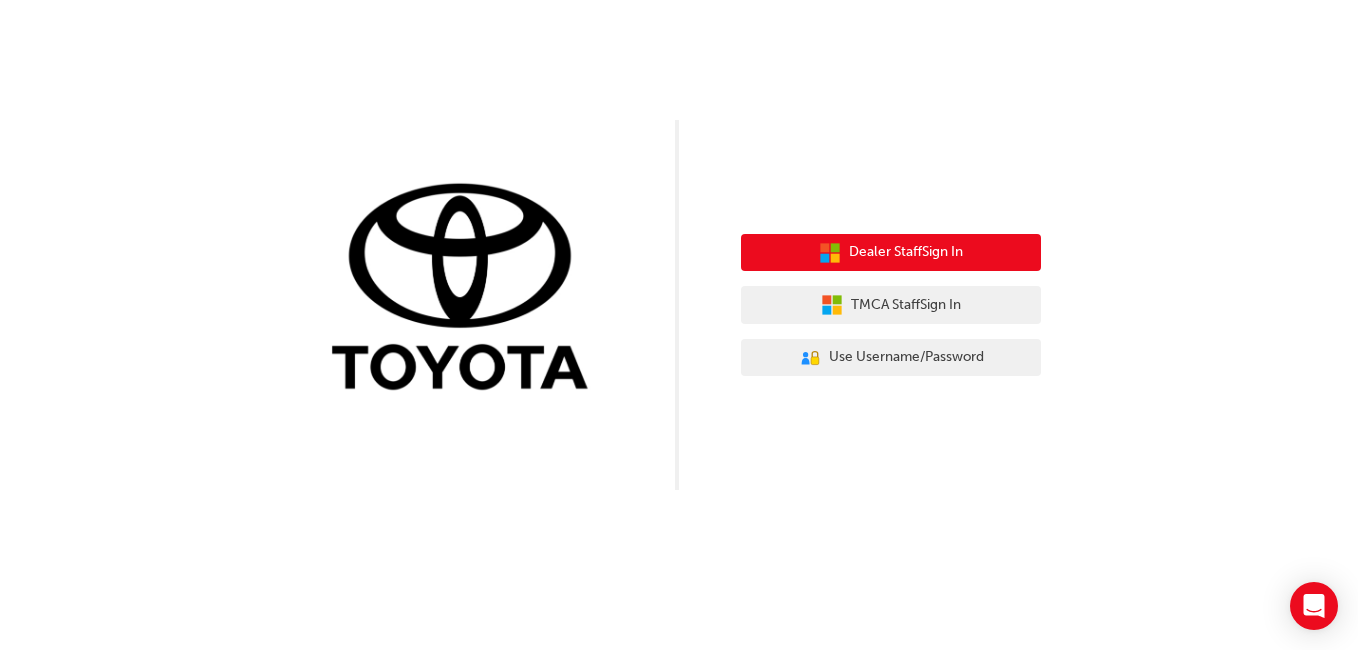 click on "Dealer Staff  Sign In" at bounding box center [906, 252] 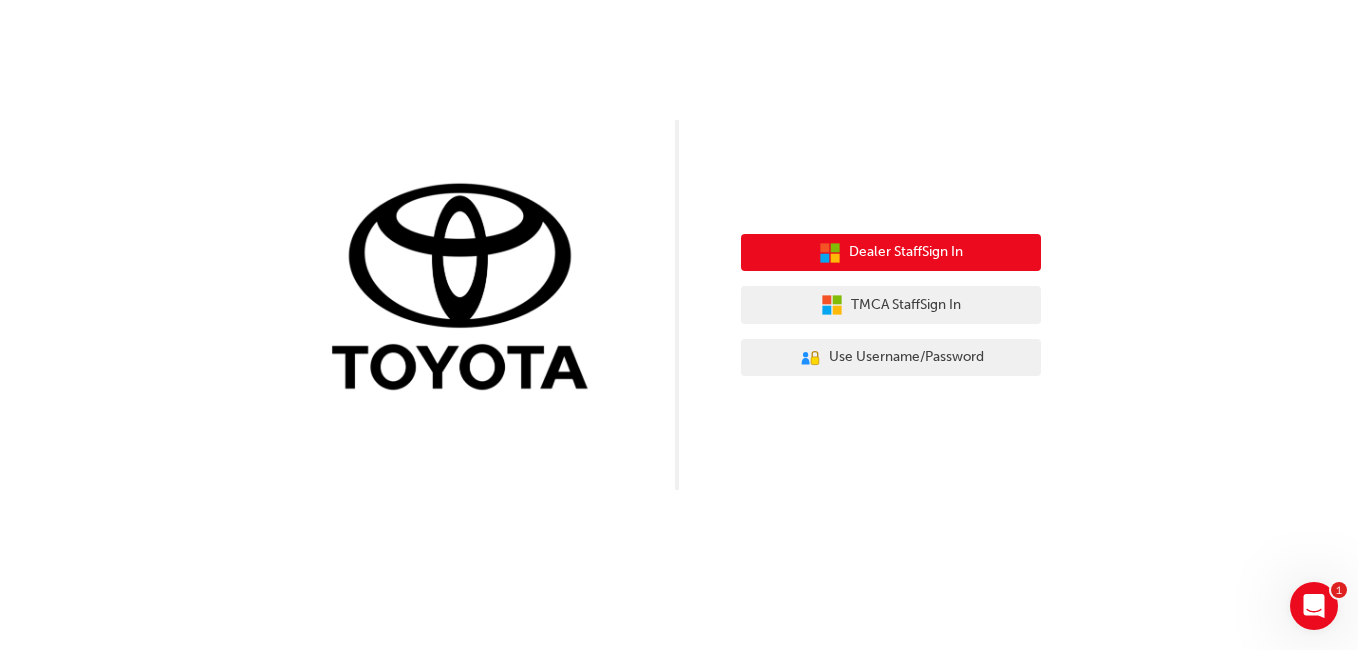 scroll, scrollTop: 0, scrollLeft: 0, axis: both 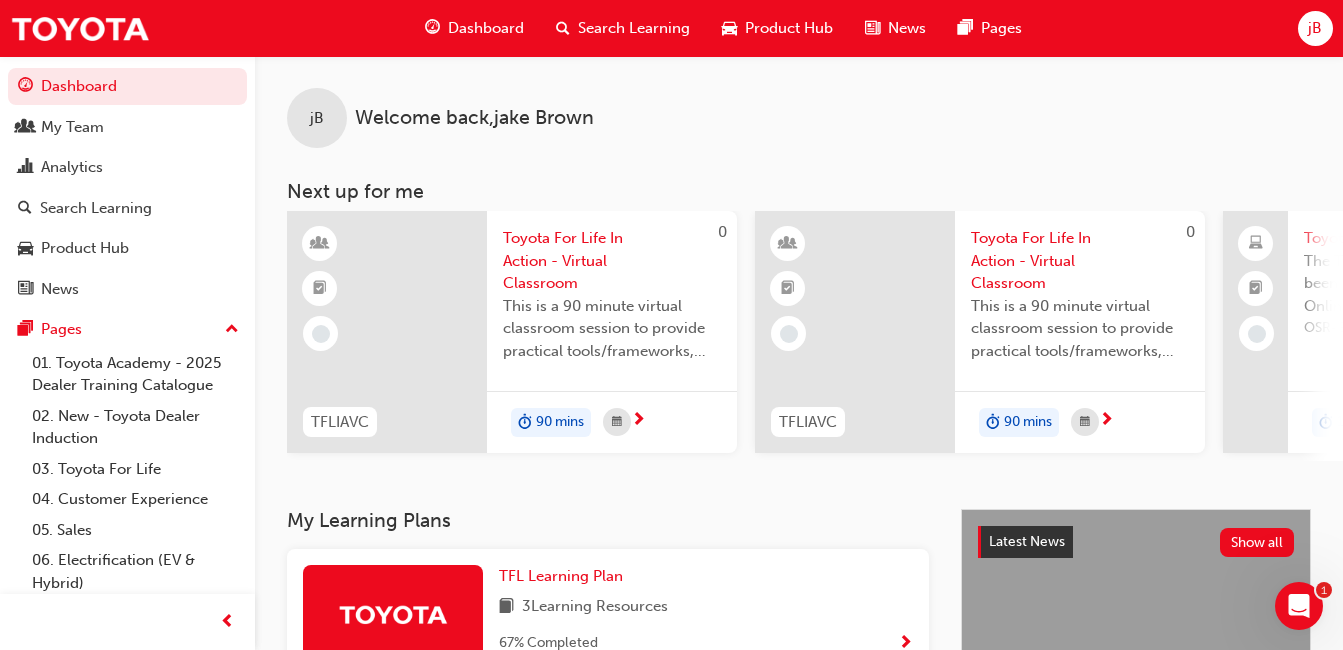 click on "Search Learning" at bounding box center (634, 28) 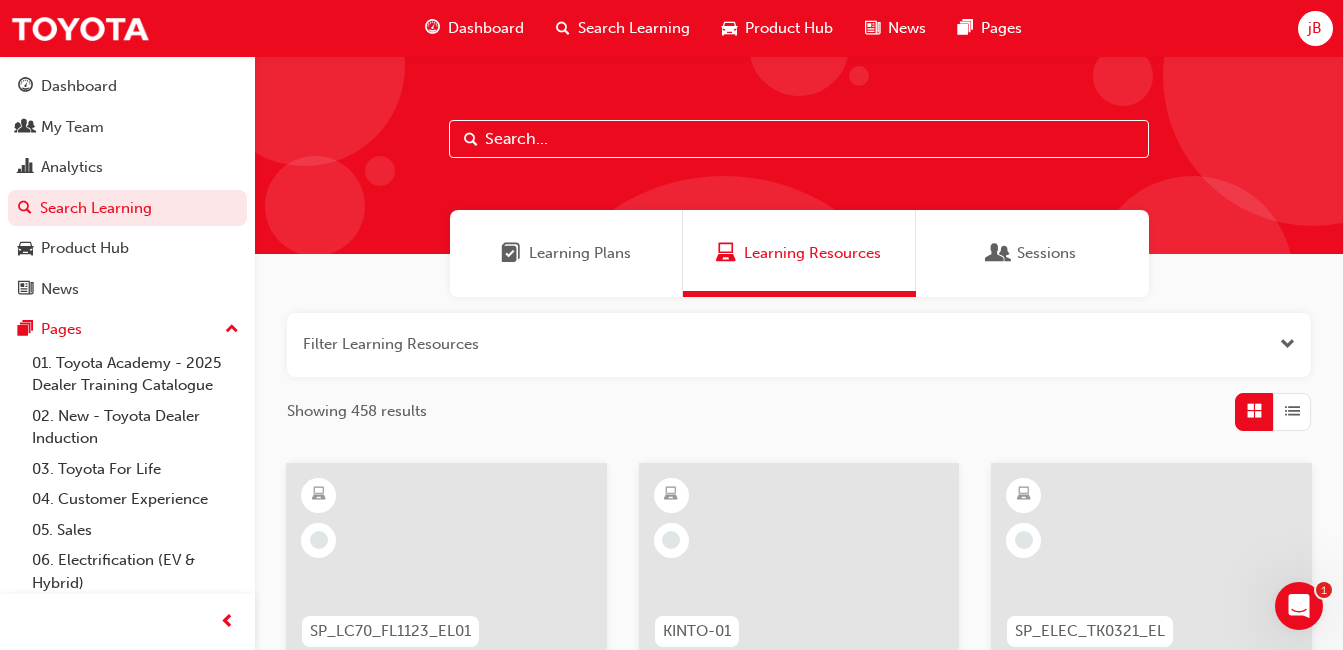 click on "Dashboard" at bounding box center [486, 28] 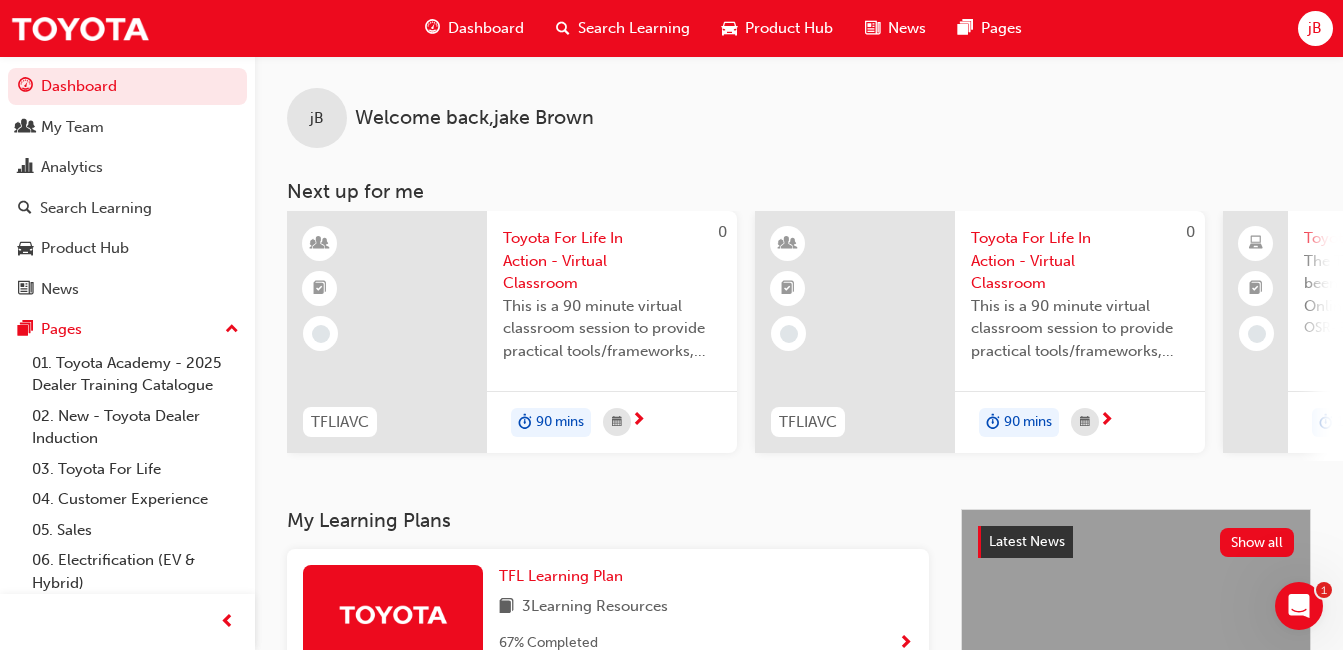click on "Search Learning" at bounding box center (634, 28) 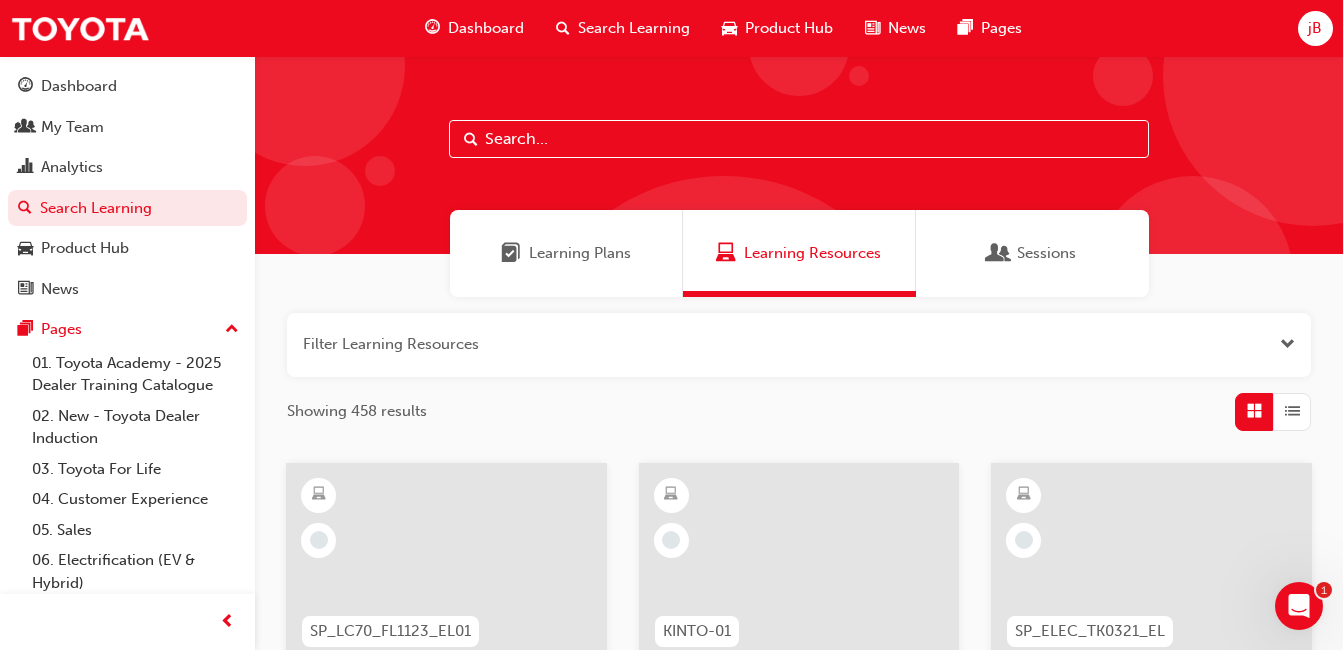 click on "Sessions" at bounding box center [1032, 253] 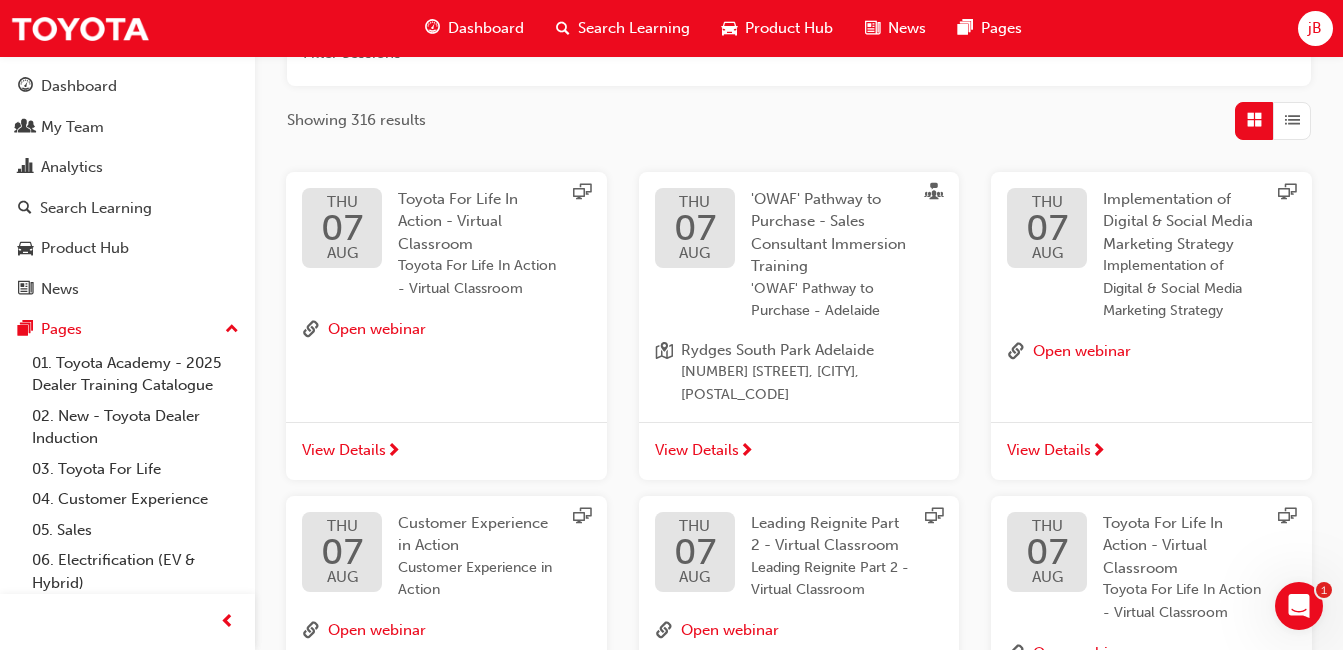 scroll, scrollTop: 0, scrollLeft: 0, axis: both 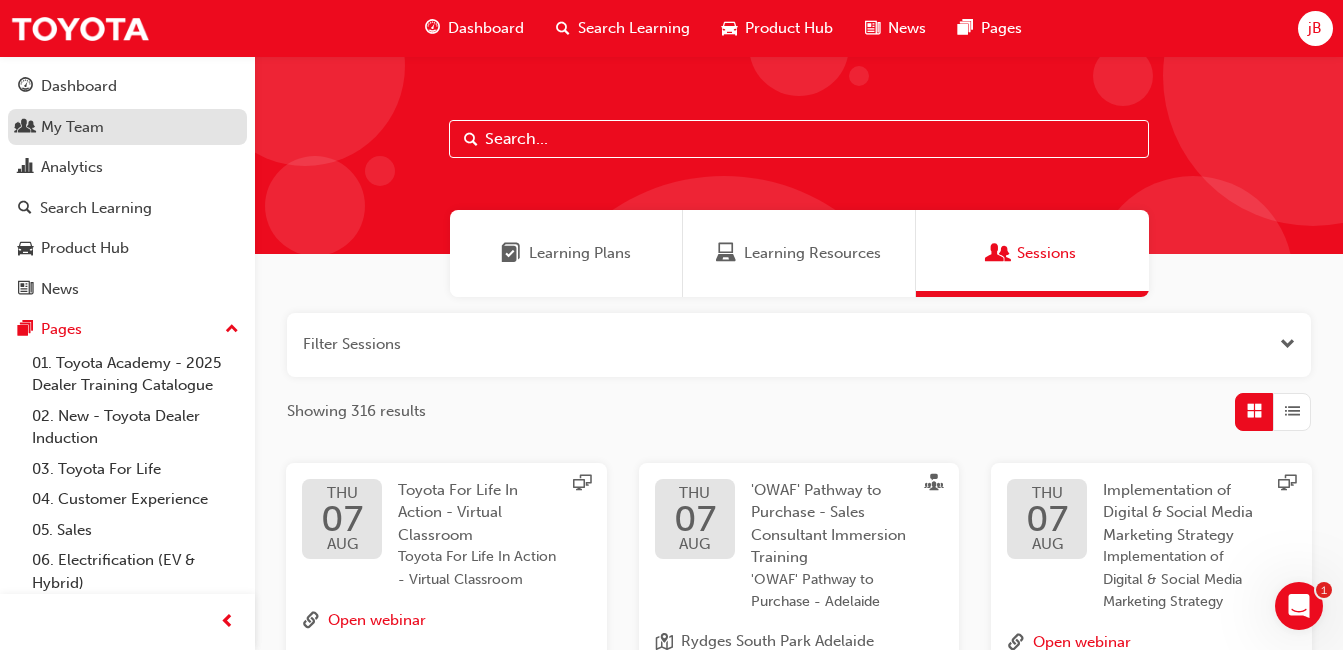 click on "My Team" at bounding box center [72, 127] 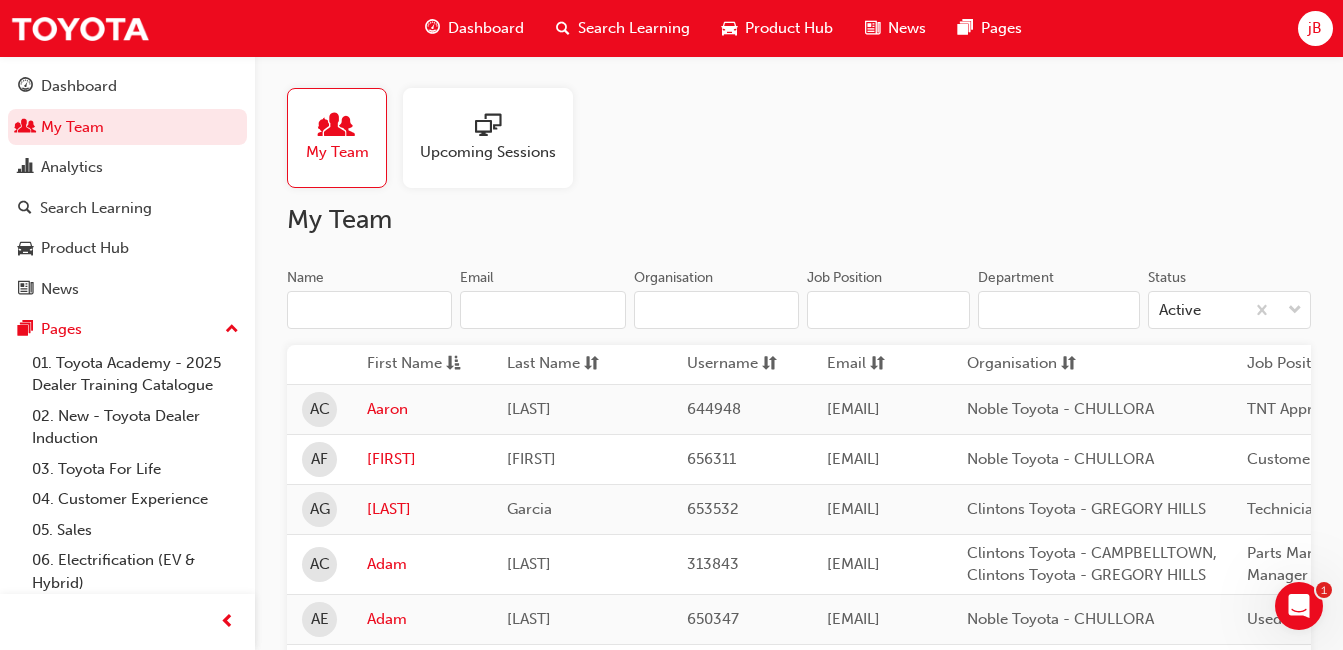 click on "Name" at bounding box center [369, 310] 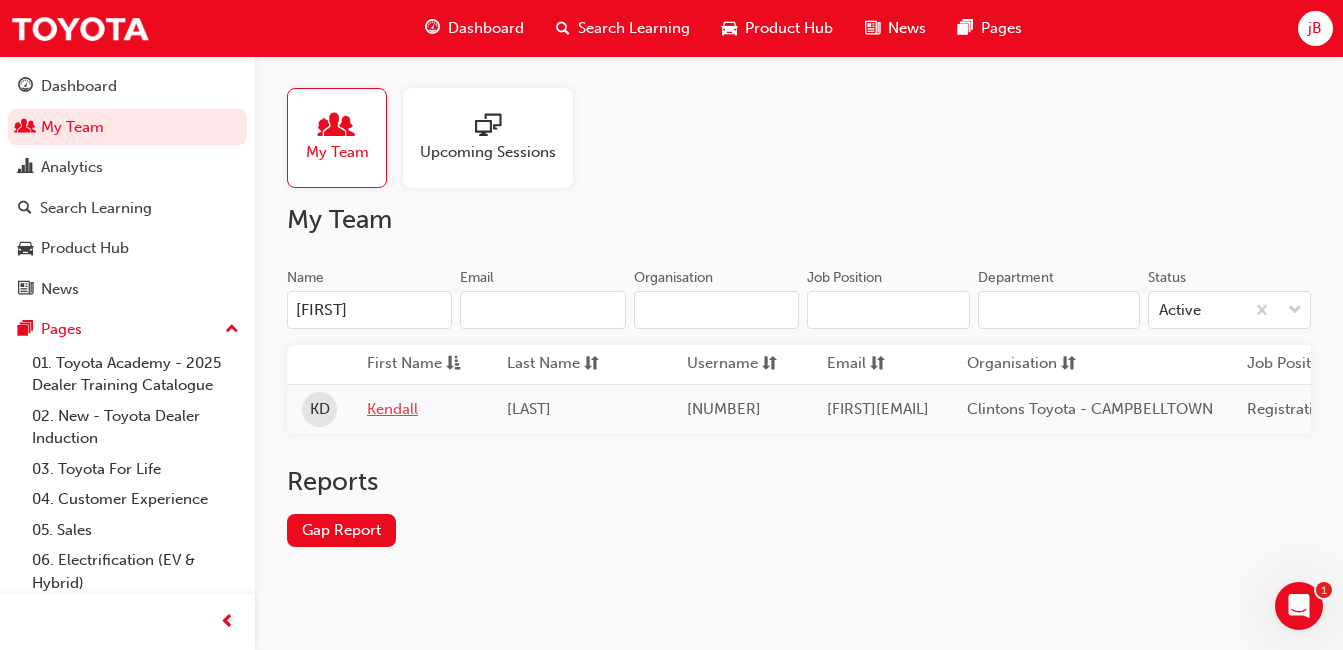 type on "[FIRST]" 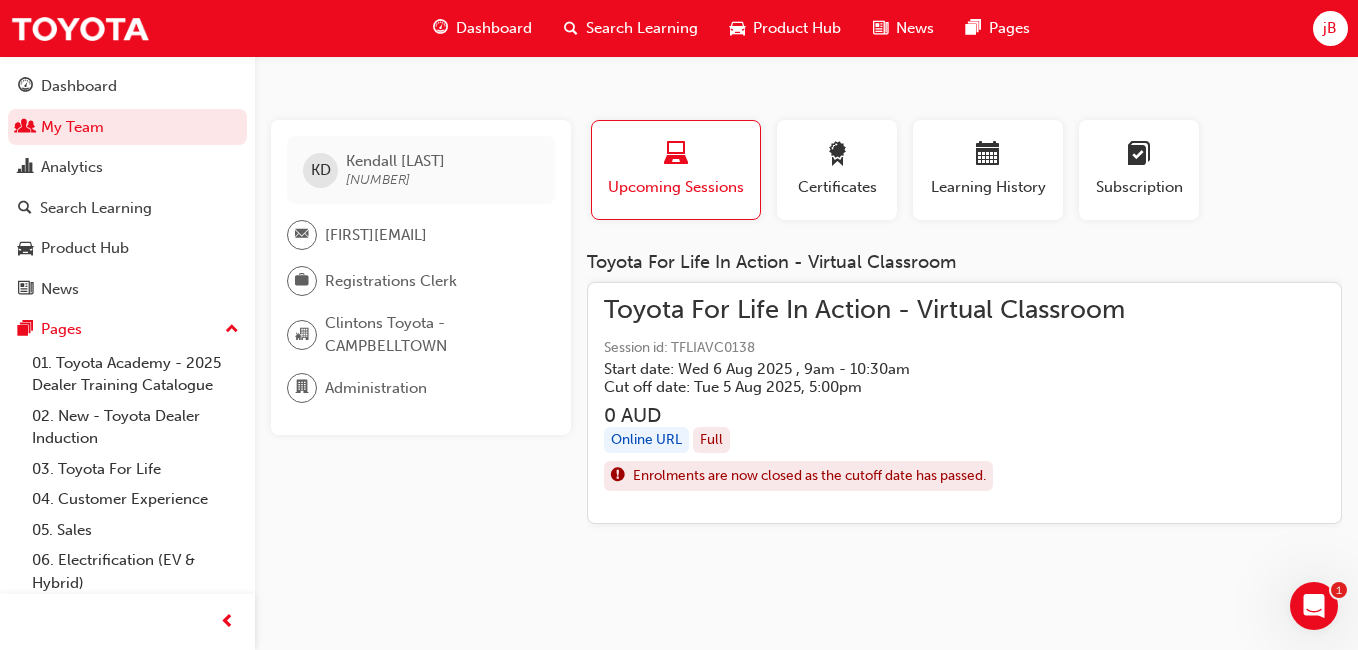 click on "0   AUD" at bounding box center [864, 415] 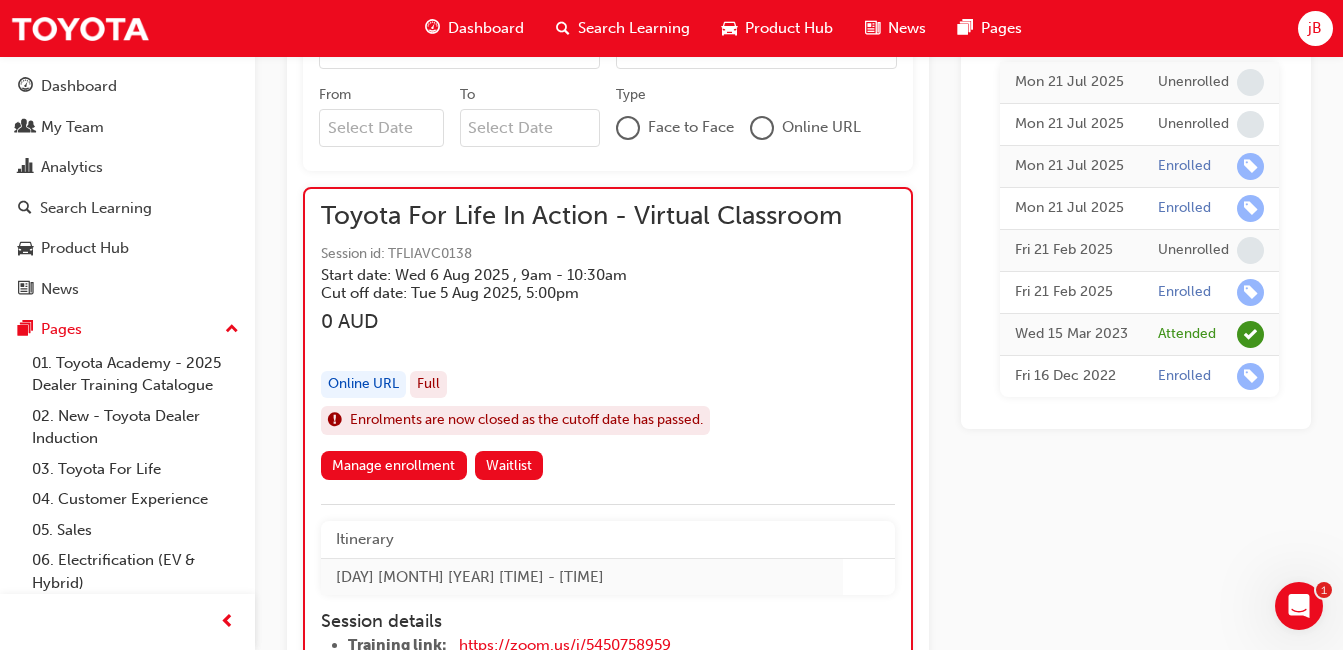 scroll, scrollTop: 1436, scrollLeft: 0, axis: vertical 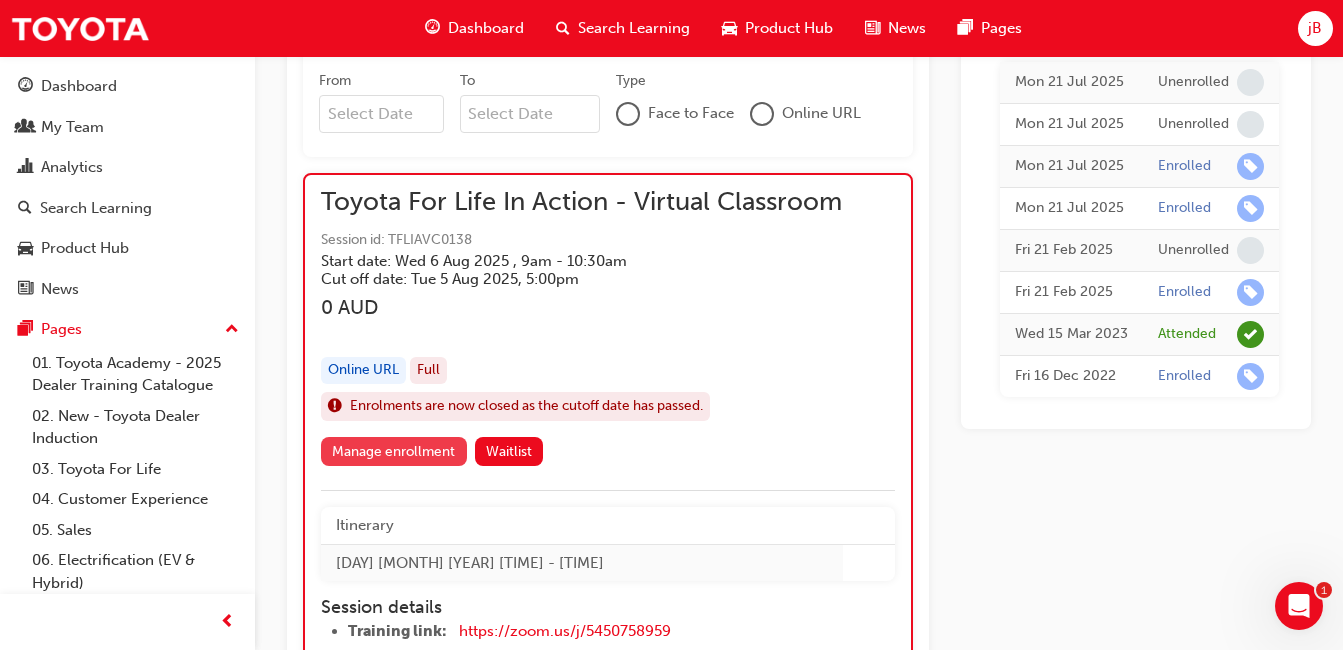 click on "Manage enrollment" at bounding box center (394, 451) 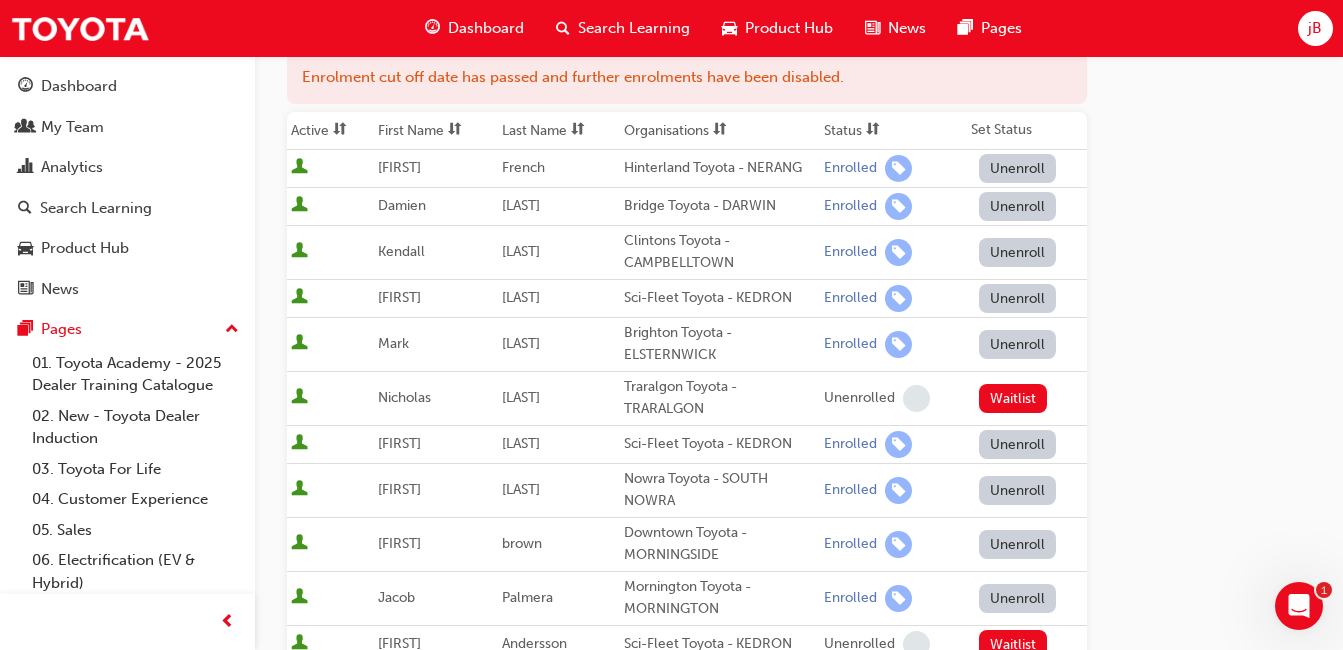 scroll, scrollTop: 324, scrollLeft: 0, axis: vertical 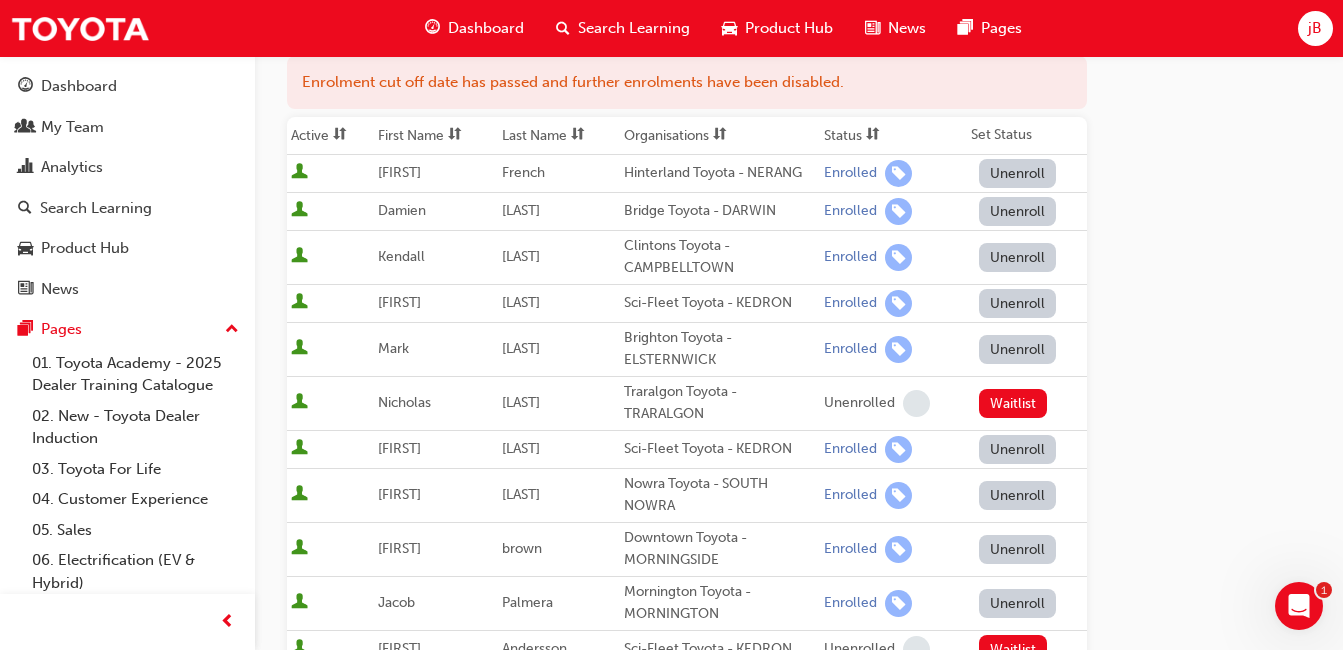 click on "Unenroll" at bounding box center (1018, 257) 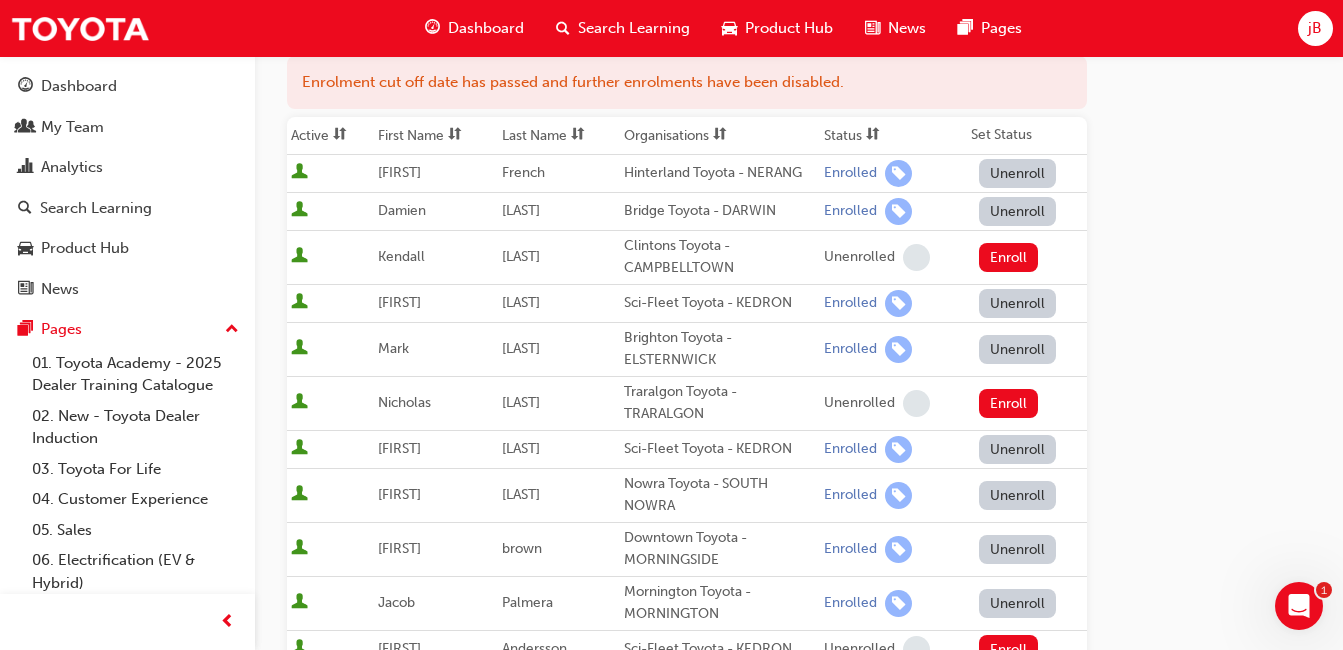 click on "Go to session detail page Manage enrollment for [BRAND] For Life In Action - Virtual Classroom Start Date :  [DAY] [MONTH] [YEAR]   [TIME] - [TIME]   Cut Off Date :  [DAY] [MONTH] [YEAR], [TIME]   Here you can manage your learners' enrollments in this session. Their enrollments can be changed at any time before the session is scheduled to begin. This session is full Enrolment cut off date has passed and further enrolments have been disabled. Active First Name Last Name Organisations Status Set Status [FIRST] [LAST] [BRAND] - [CITY] Enrolled Unenroll [FIRST] [LAST] [BRAND] - [CITY] Enrolled Unenroll [FIRST] [LAST] [BRAND] - [CITY] Unenrolled Enroll [FIRST] [LAST] [BRAND] - [CITY] Enrolled Unenroll [FIRST] [LAST] [BRAND] - [CITY] Enrolled Unenroll [FIRST] [LAST] [BRAND] - [CITY] Enrolled Unenroll [FIRST] [LAST] [BRAND] - [CITY] Enrolled Unenroll [FIRST] [LAST] [BRAND] - [CITY] Enrolled Unenroll [FIRST] [LAST] [BRAND] - [CITY] Enrolled Unenroll [FIRST] [LAST] [BRAND] - [CITY] Enrolled Unenroll [FIRST] [LAST] [BRAND] - [CITY] Enrolled Unenroll [FIRST] [LAST] [BRAND] - [CITY] Unenrolled Enroll [FIRST] [LAST] [BRAND] - [CITY] Enrolled Unenroll [FIRST] [LAST] [BRAND] - [CITY] Enrolled Unenroll [FIRST] [LAST] [BRAND] - [CITY] Unenrolled Enroll" at bounding box center (799, 654) 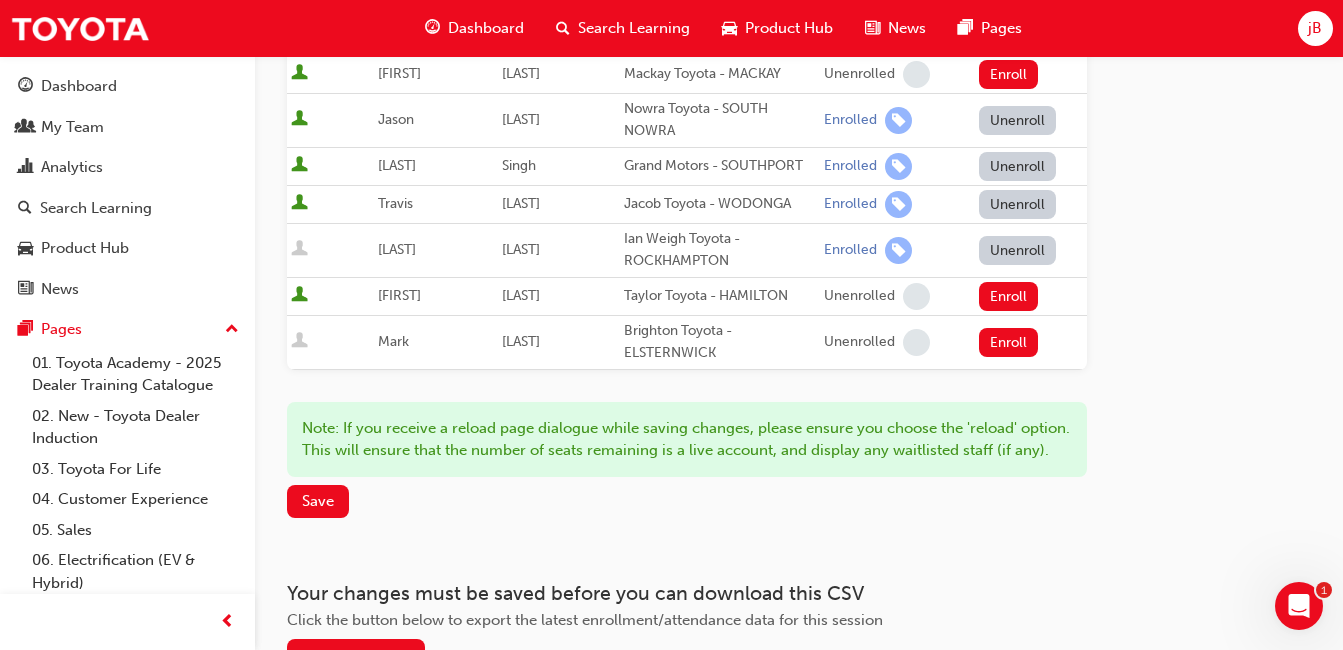 scroll, scrollTop: 1388, scrollLeft: 0, axis: vertical 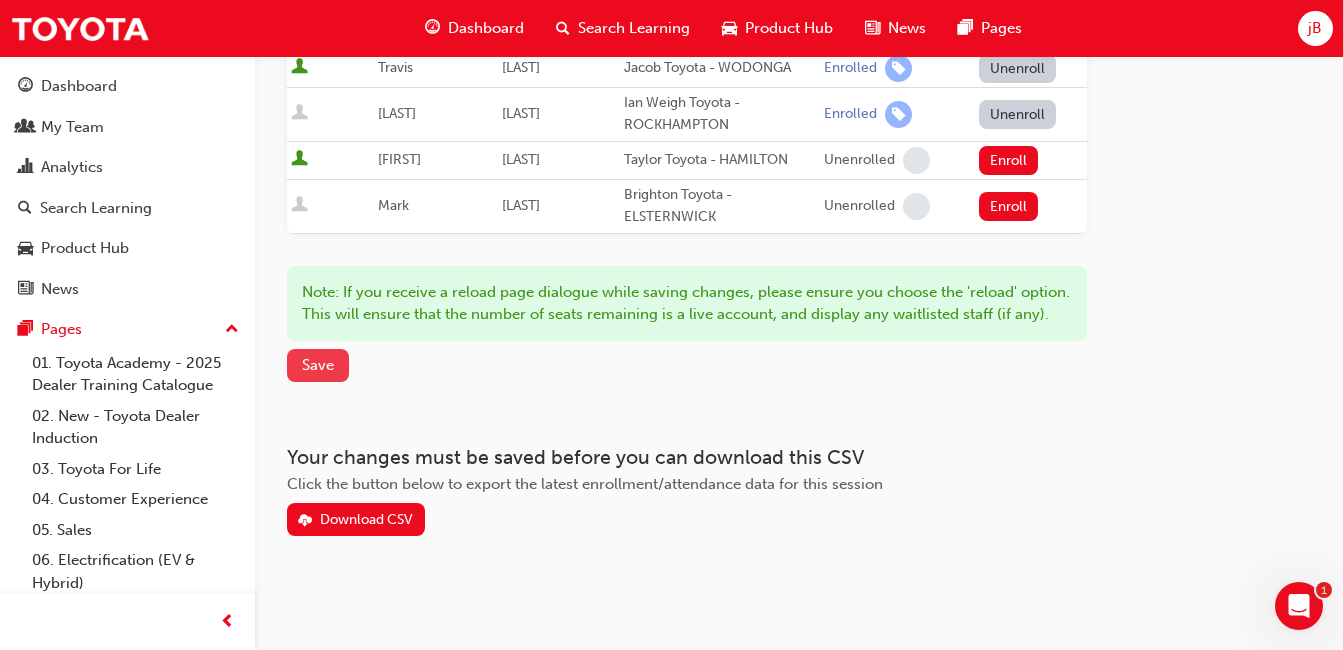 click on "Save" at bounding box center (318, 365) 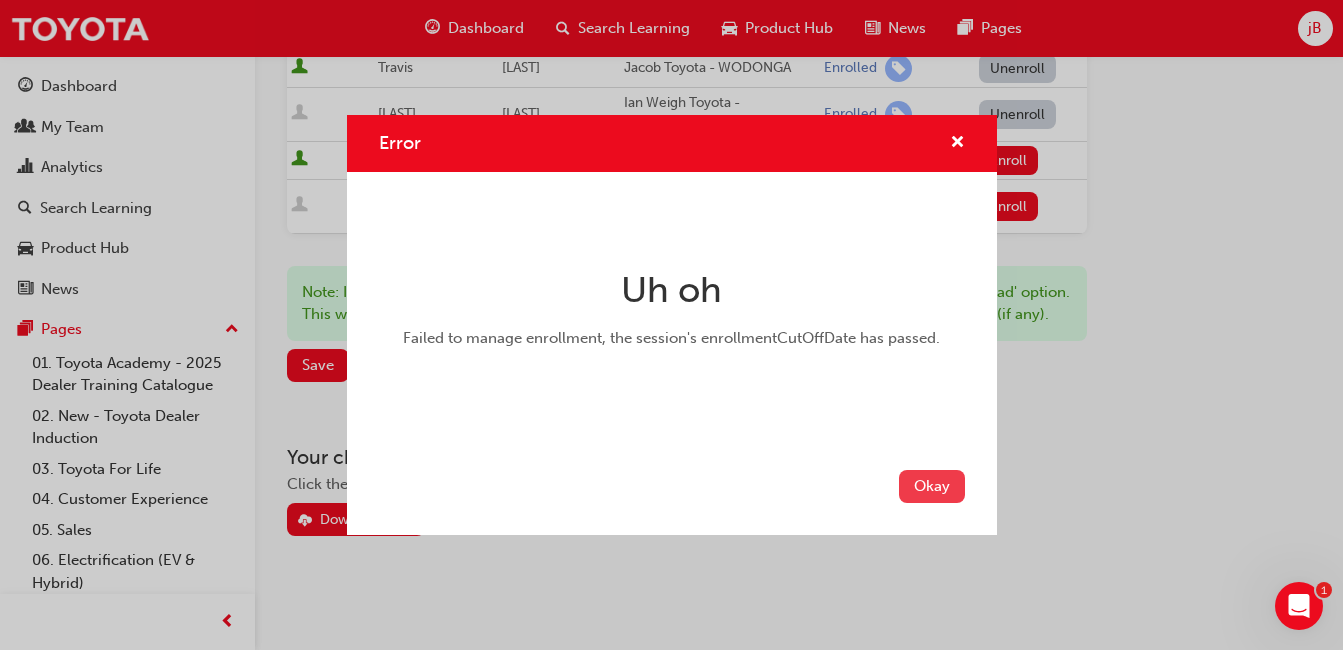 click on "Okay" at bounding box center [932, 486] 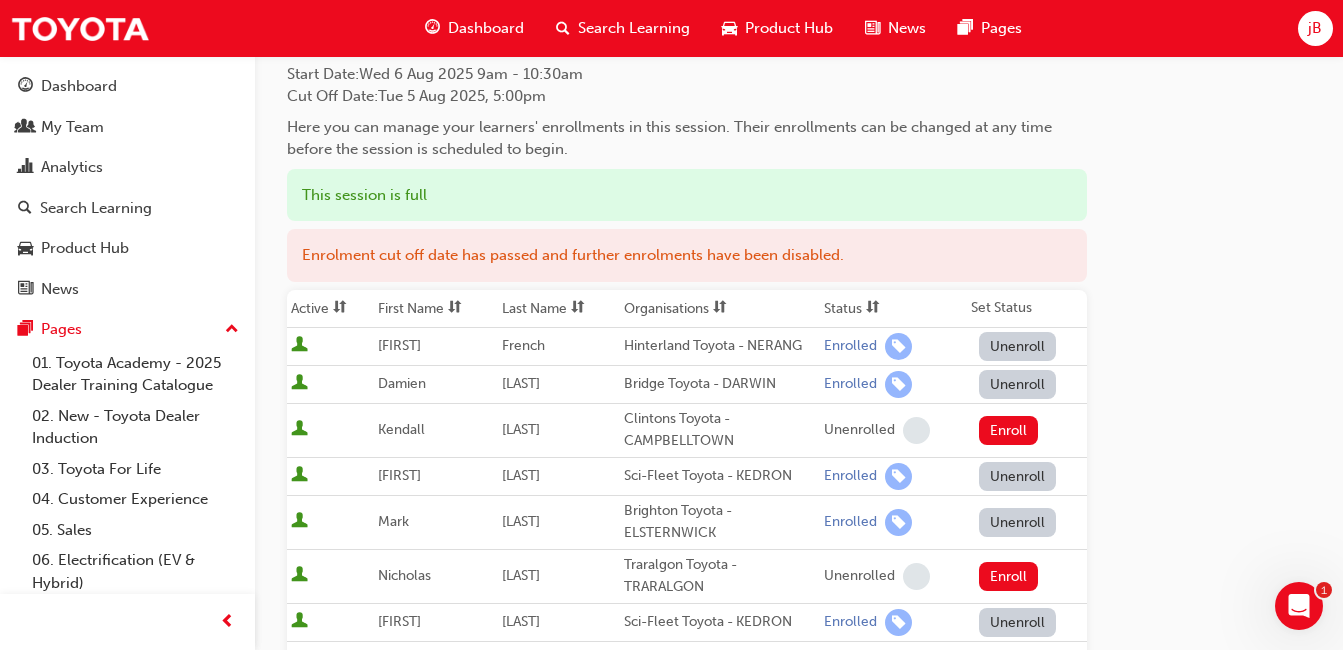 scroll, scrollTop: 150, scrollLeft: 0, axis: vertical 